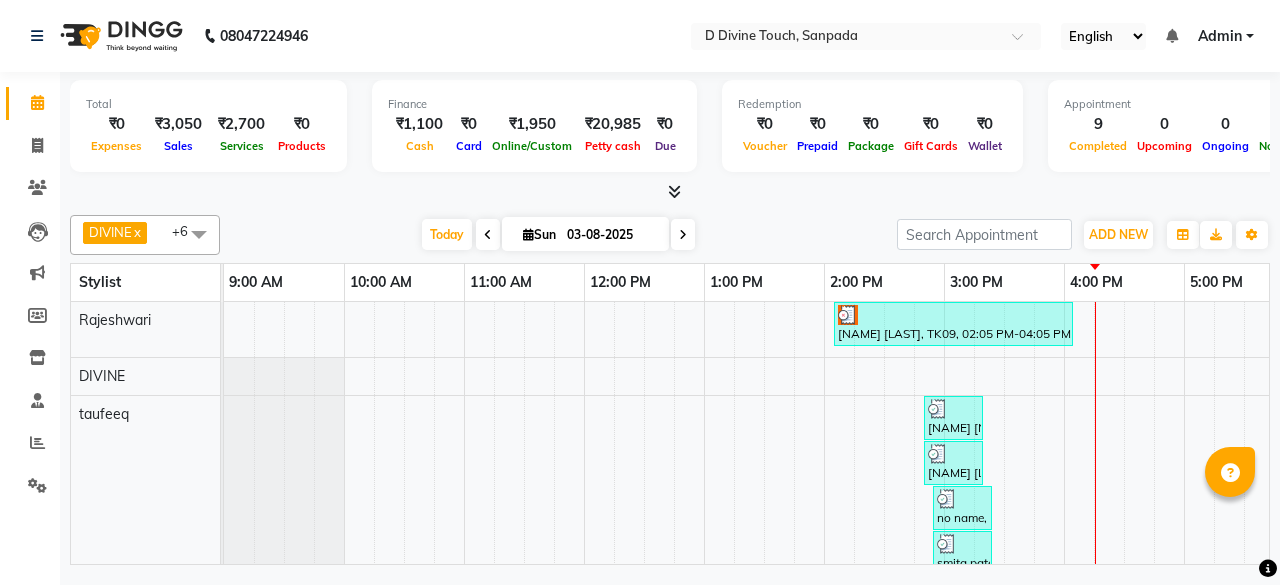 scroll, scrollTop: 0, scrollLeft: 0, axis: both 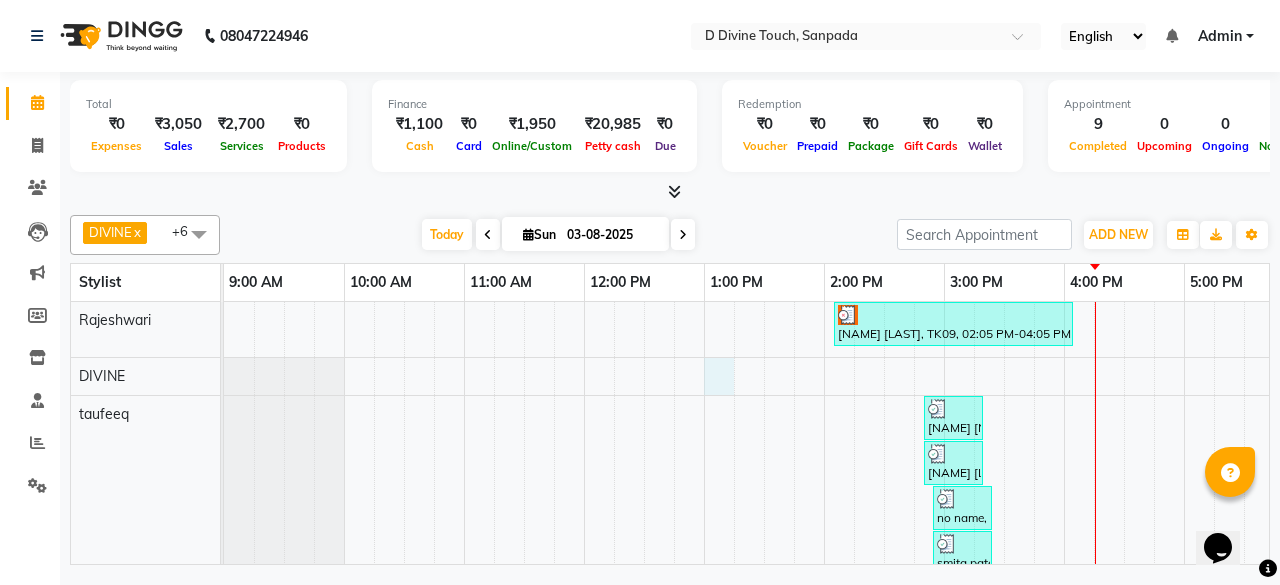 click on "[NAME] [LAST], TK09, 02:05 PM-04:05 PM, Waxing  - Full Arms (₹550),Bead Wax - Underarms (₹350),Threading  - Upper Lip / Eyebrow (₹50),Threading  - Side Lock/Forehead (₹70)     [NAME] [NAME], TK05, 02:50 PM-03:20 PM, jr stylist haircut (₹250)     [NAME] [LAST], TK04, 02:50 PM-03:20 PM, male haircut (₹250)     no name, TK07, 02:55 PM-03:25 PM, Style It Up - Haircut Female Kids Up To 12 Yrs (₹400)     [FIRST] [LAST], TK06, 02:55 PM-03:25 PM, Regular Hair Wash With Blow Dry - Short (₹500)     no name, TK02, 10:30 AM-11:00 AM, Male Grooming - Beard Sculpting     [NAME], TK03, 02:20 PM-03:20 PM, Style It Up - Haircut Trim (₹500),male haircut (₹250)     [NAME] [LAST], TK01, 02:30 PM-03:00 PM, jr stylist haircut     [NAME], TK08, 01:30 PM-02:00 PM, Threading  - Upper Lip / Eyebrow" at bounding box center (1004, 522) 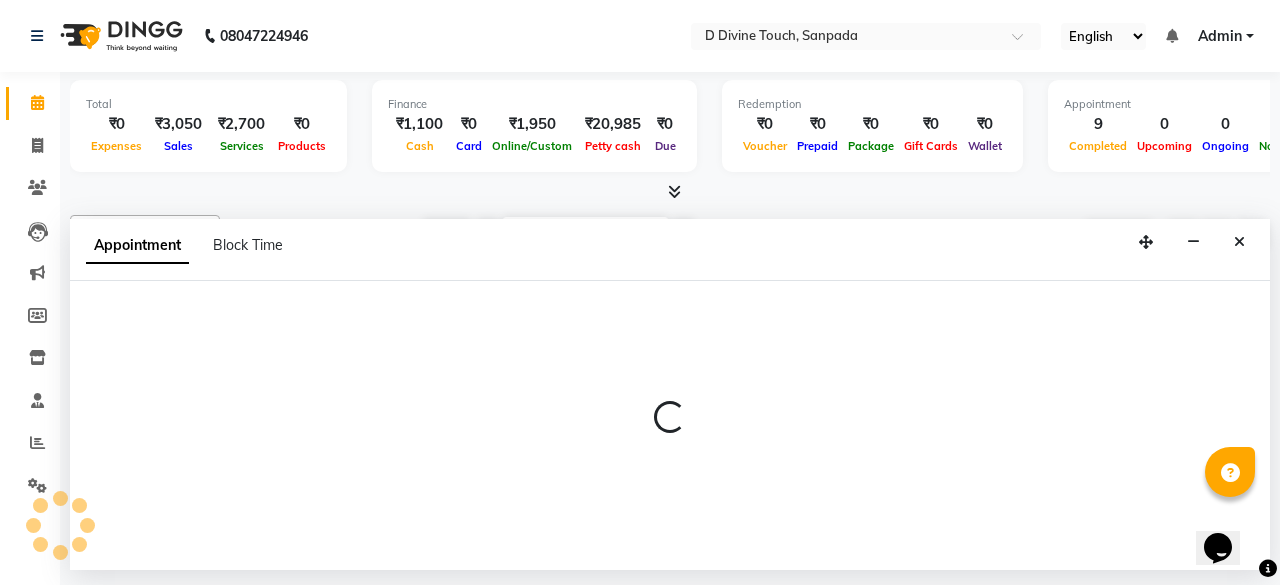 select on "37970" 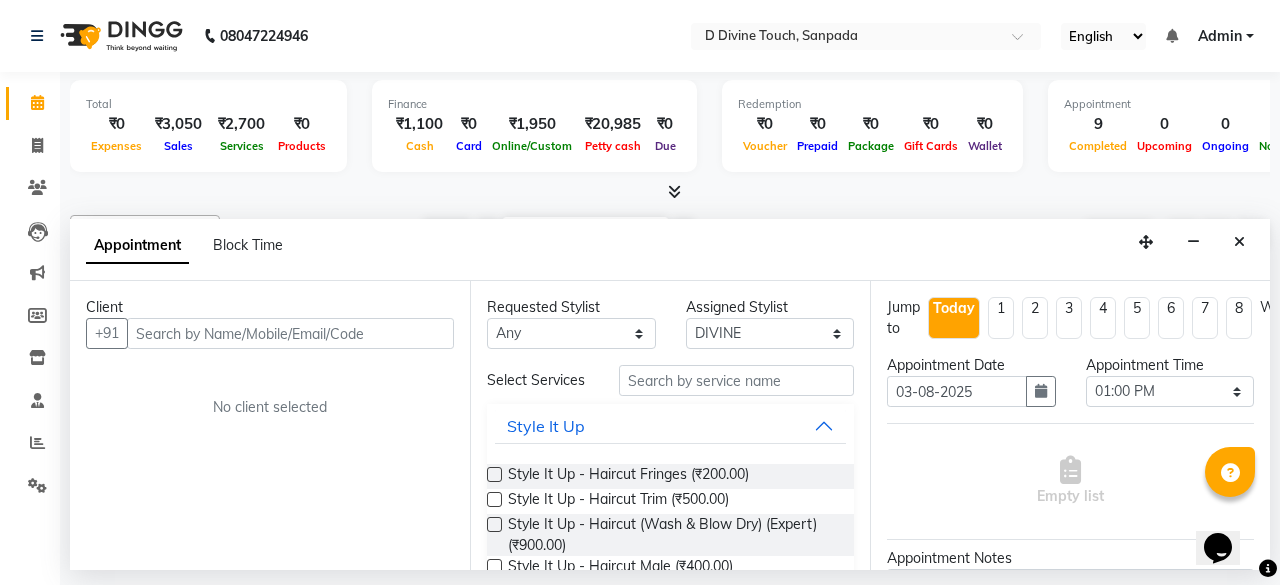 click at bounding box center (290, 333) 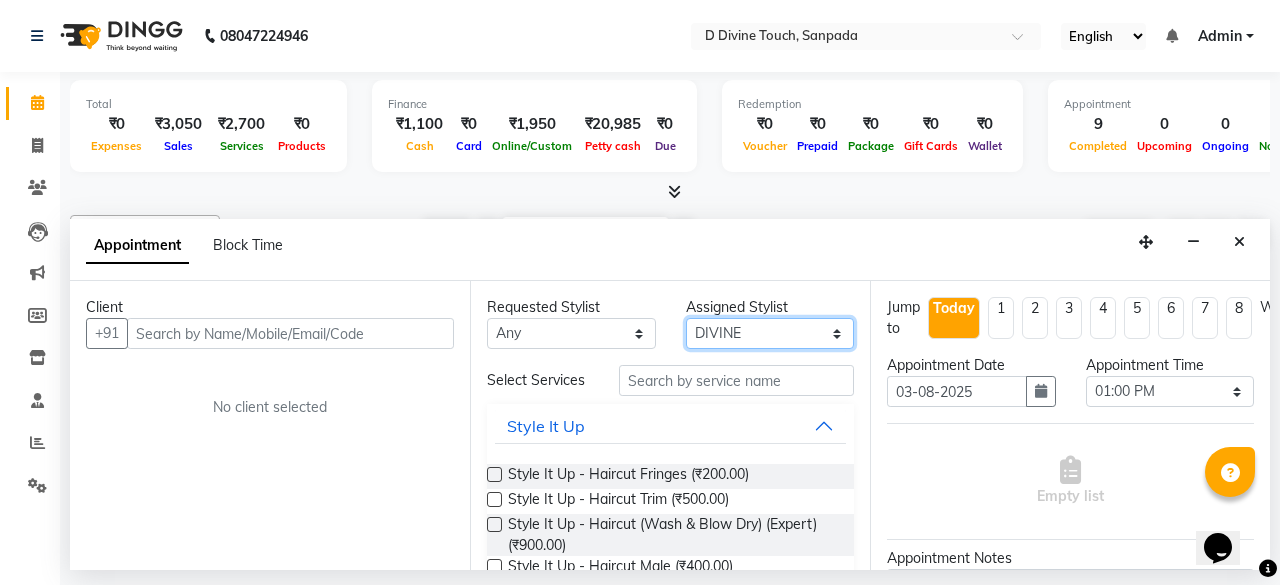 click on "Select [NAME] [NAME] [NAME] [NAME] [NAME]" at bounding box center (770, 333) 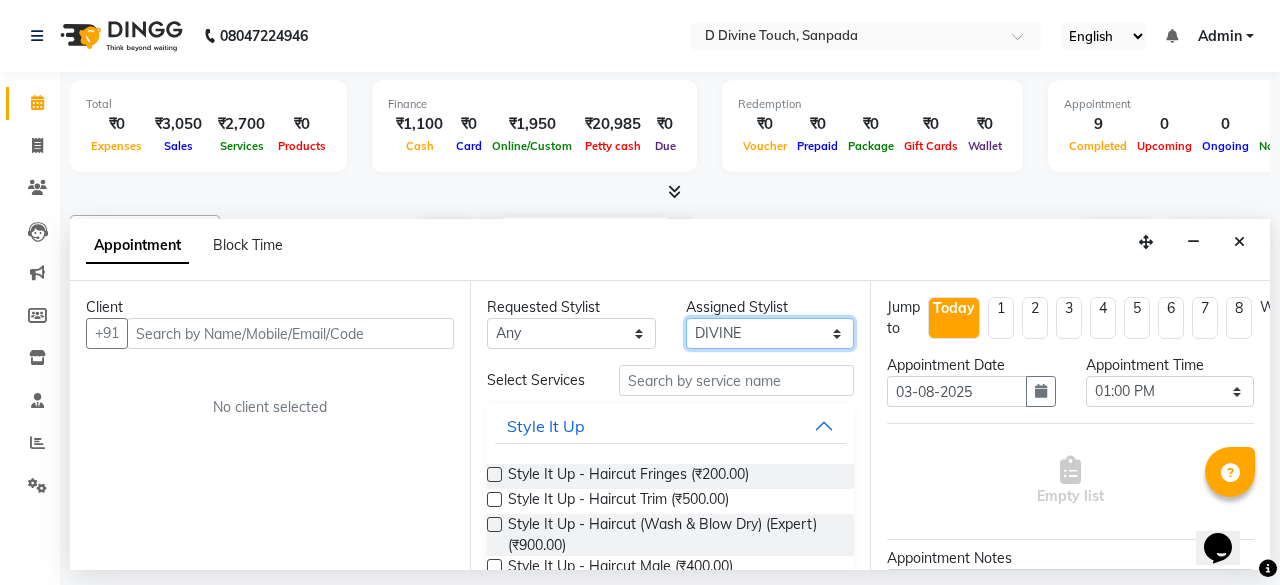 select on "85207" 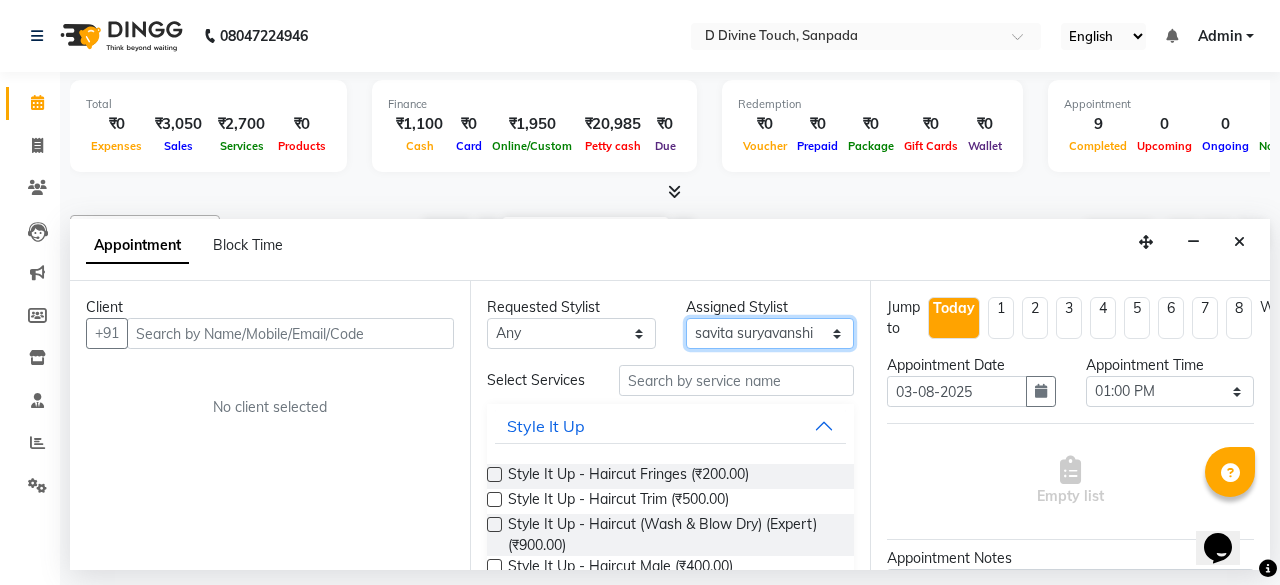 click on "Select [NAME] [NAME] [NAME] [NAME] [NAME]" at bounding box center (770, 333) 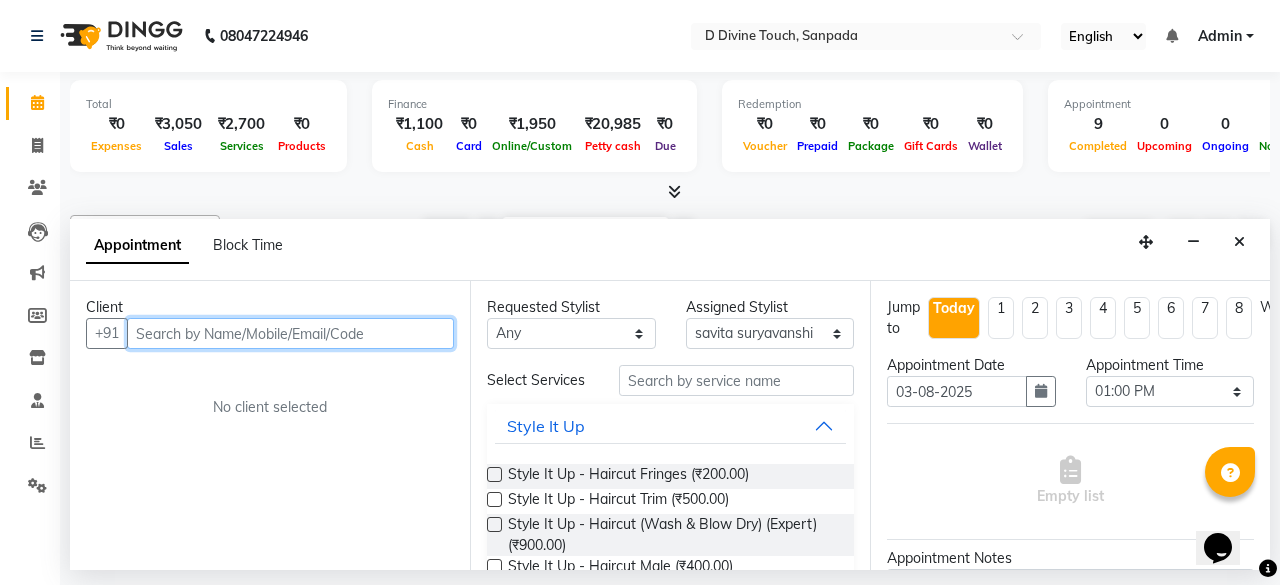 click at bounding box center [290, 333] 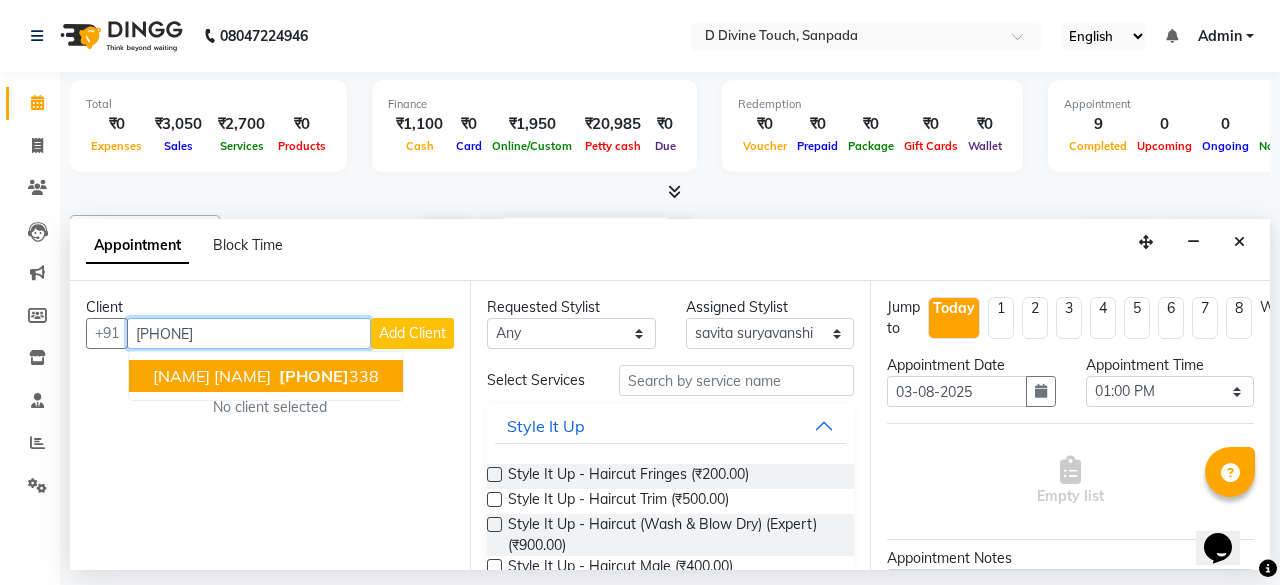 click on "[NAME] [NAME]" at bounding box center (212, 376) 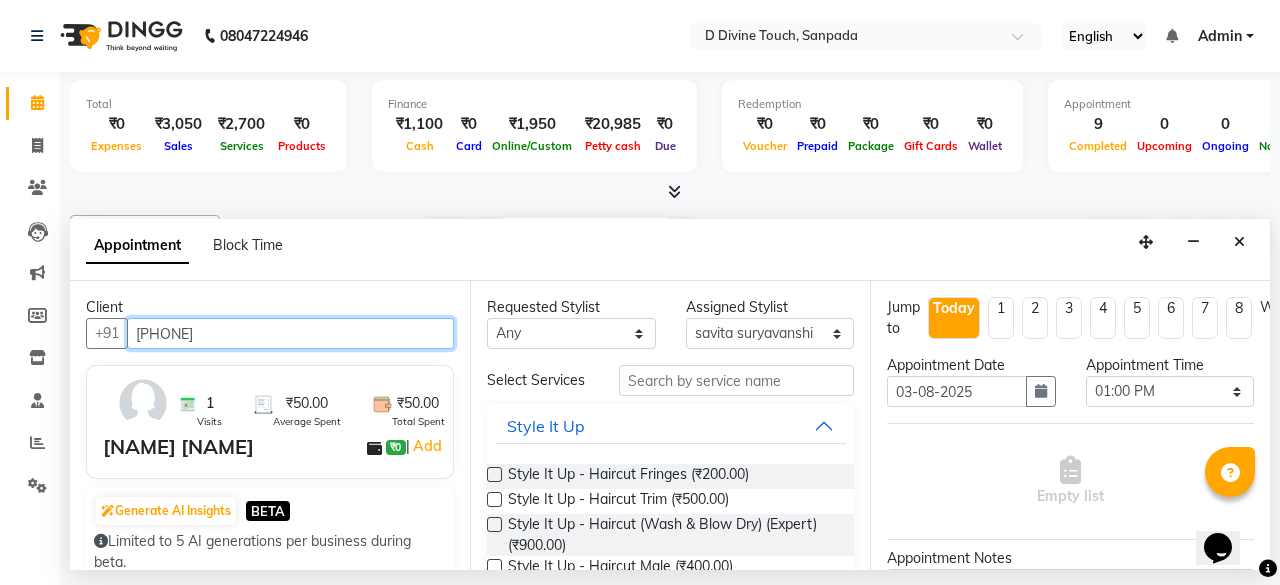 type on "[PHONE]" 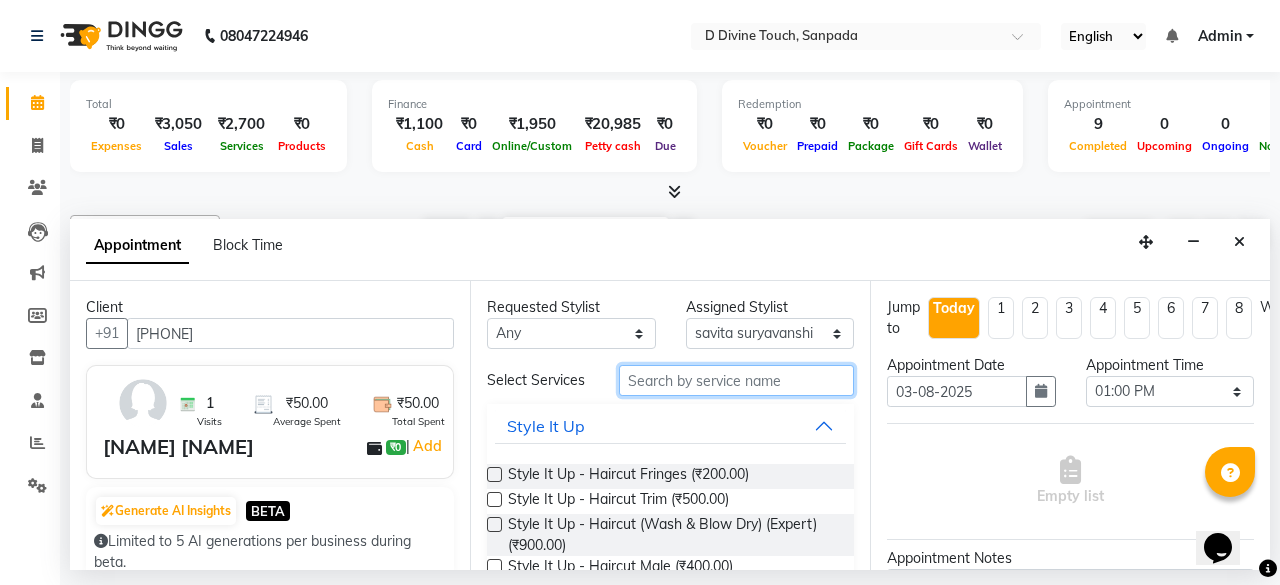 click at bounding box center (736, 380) 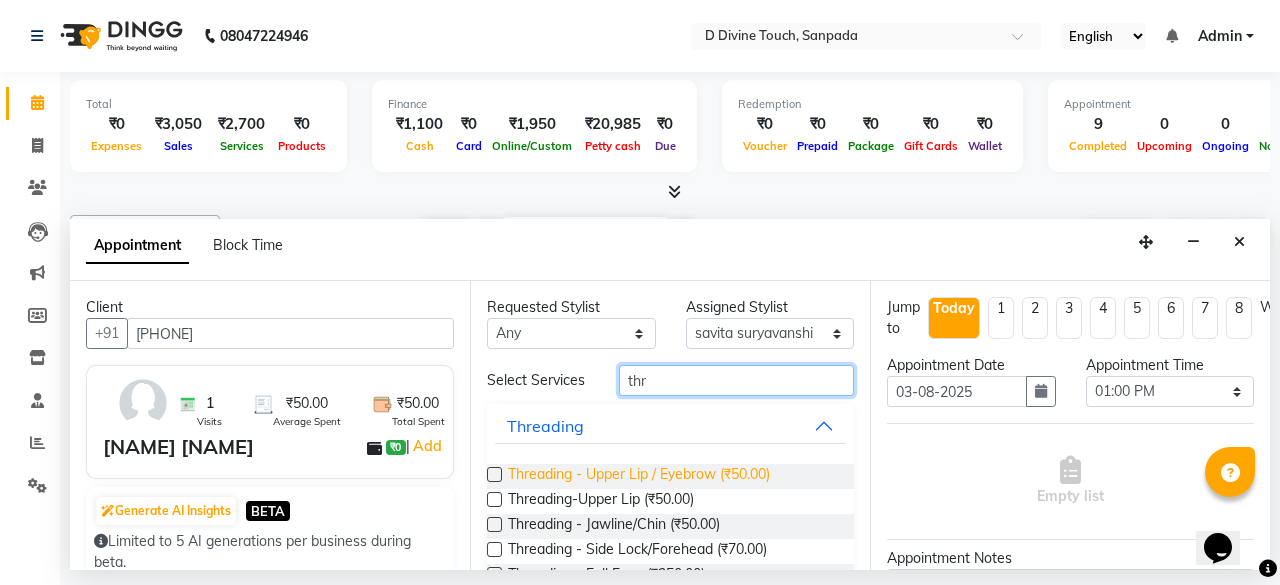 type on "thr" 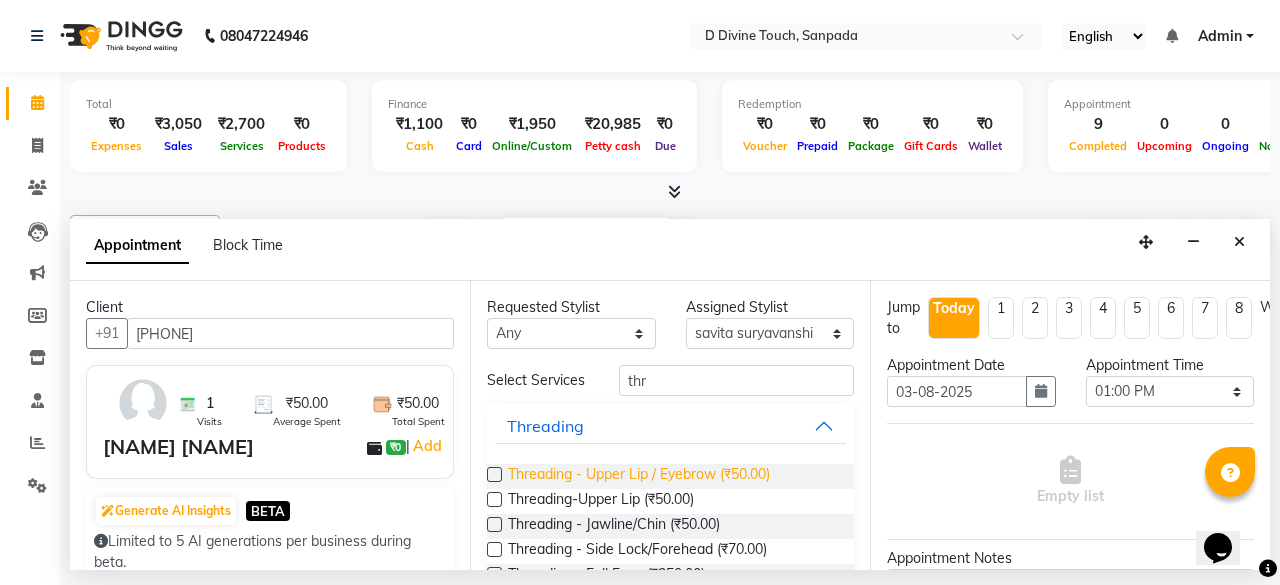 click on "Threading  - Upper Lip / Eyebrow (₹50.00)" at bounding box center (639, 476) 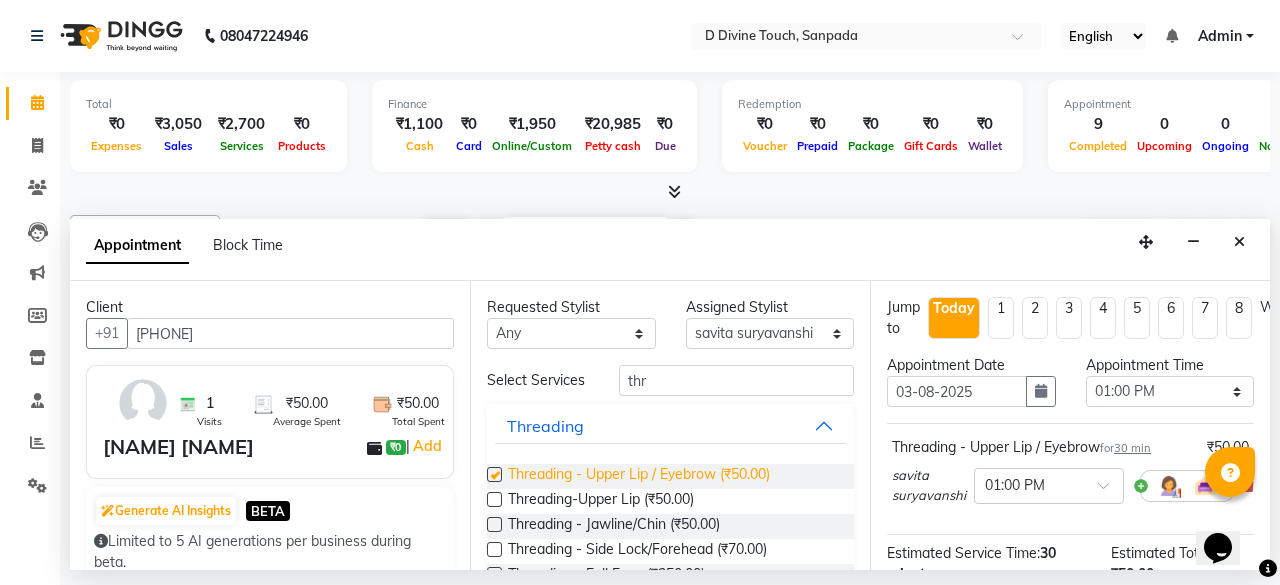 checkbox on "false" 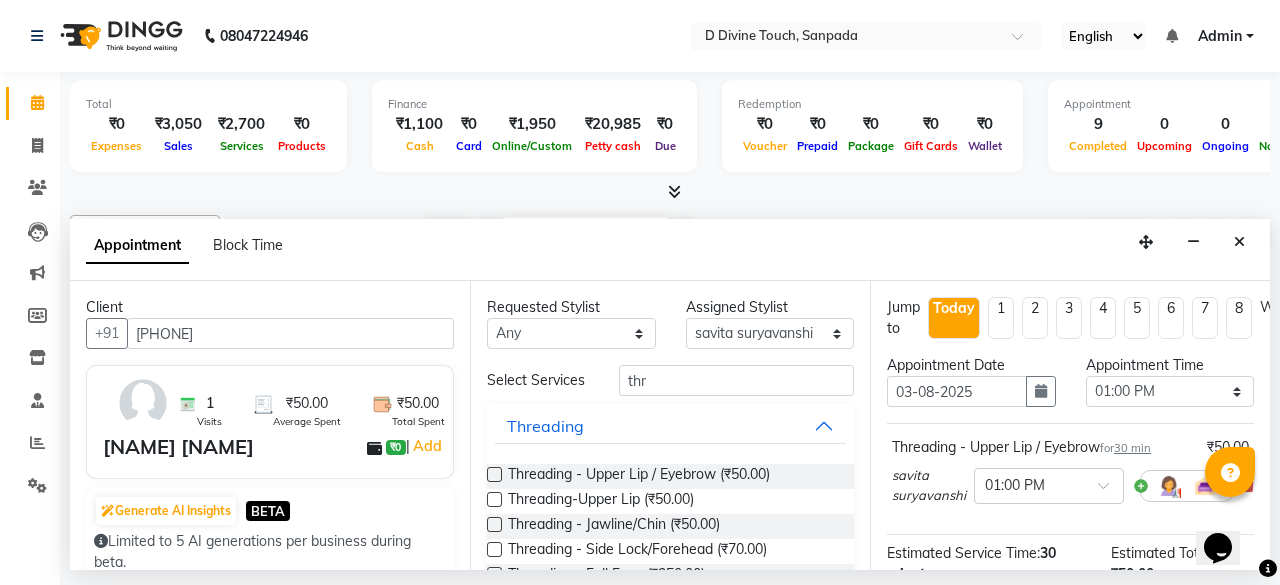 scroll, scrollTop: 276, scrollLeft: 0, axis: vertical 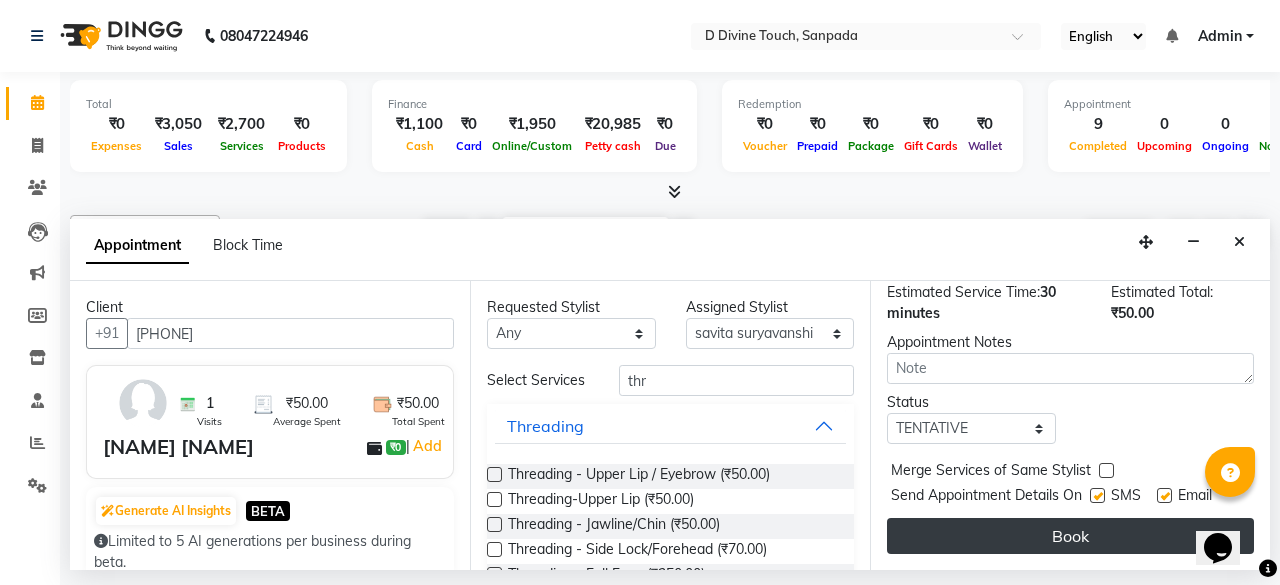click on "Book" at bounding box center (1070, 536) 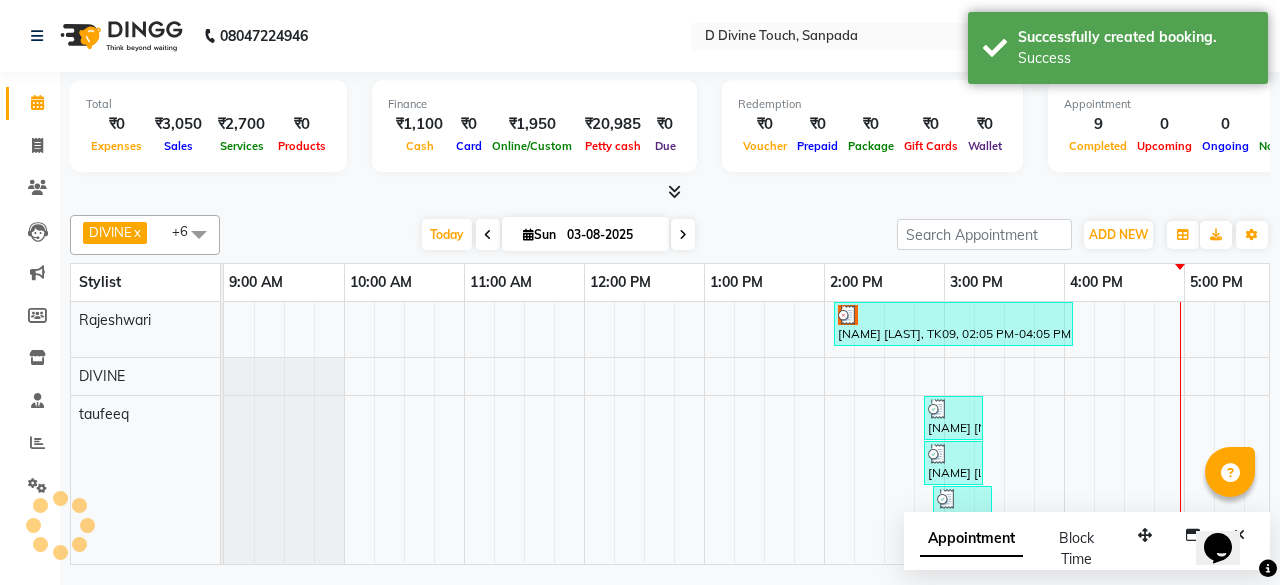 scroll, scrollTop: 198, scrollLeft: 0, axis: vertical 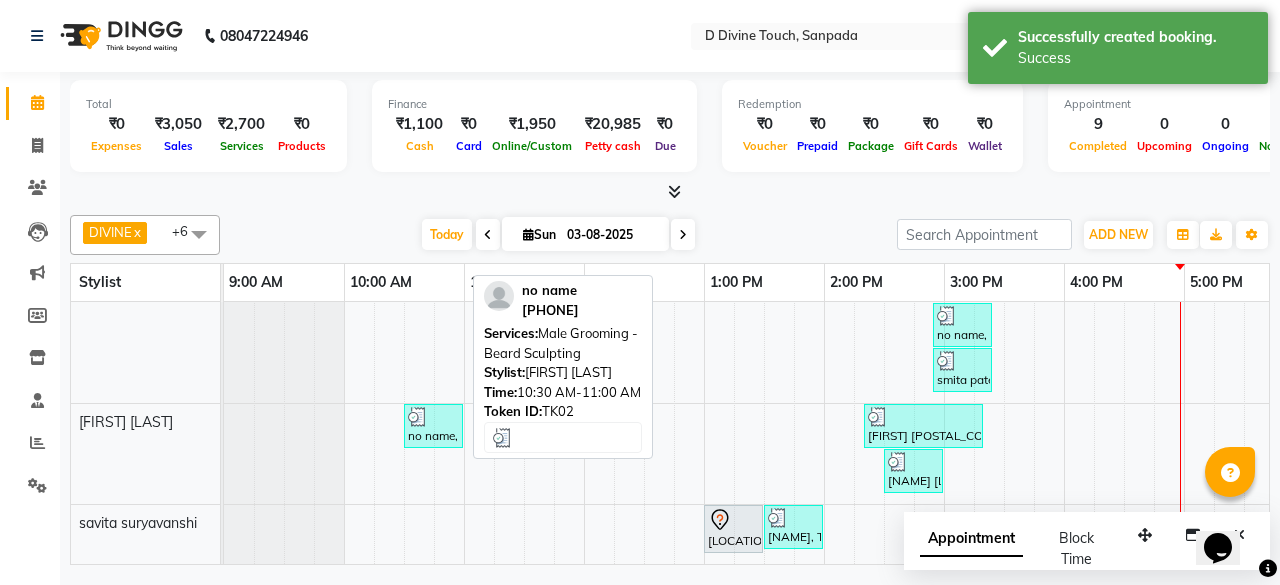 click on "no name, TK02, 10:30 AM-11:00 AM, Male Grooming - Beard Sculpting" at bounding box center [433, 426] 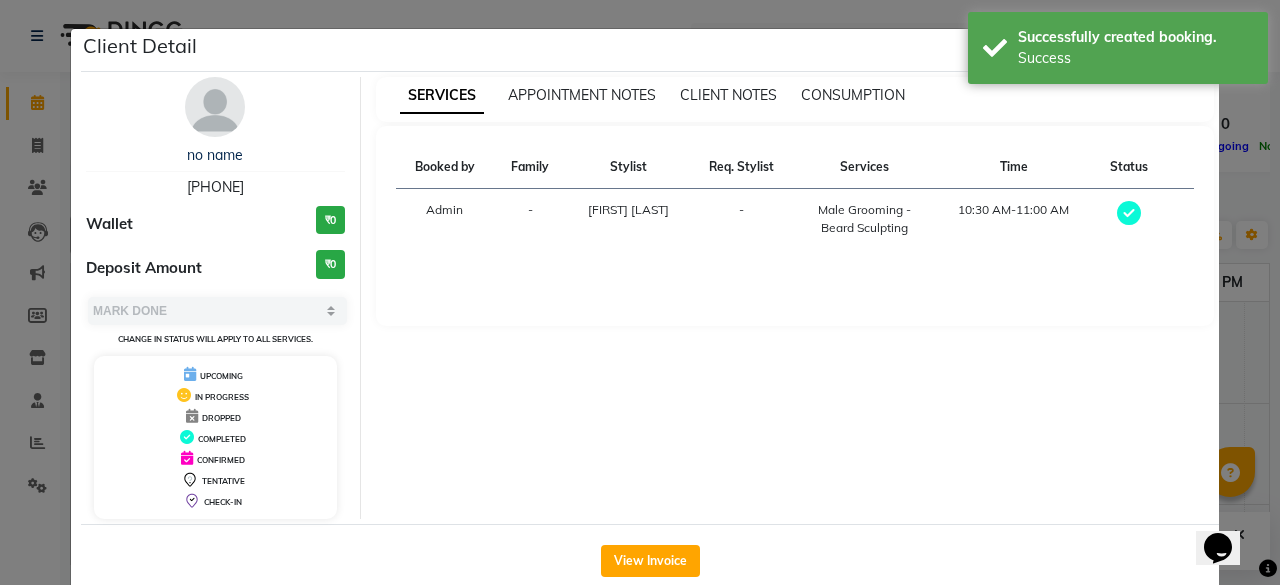 click on "Client Detail  no name   [PHONE] Wallet ₹0 Deposit Amount  ₹0  Select MARK DONE UPCOMING Change in status will apply to all services. UPCOMING IN PROGRESS DROPPED COMPLETED CONFIRMED TENTATIVE CHECK-IN SERVICES APPOINTMENT NOTES CLIENT NOTES CONSUMPTION Booked by Family Stylist Req. Stylist Services Time Status  Admin  - [FIRST] [LAST] -  Male Grooming - Beard Sculpting   10:30 AM-11:00 AM   View Invoice" 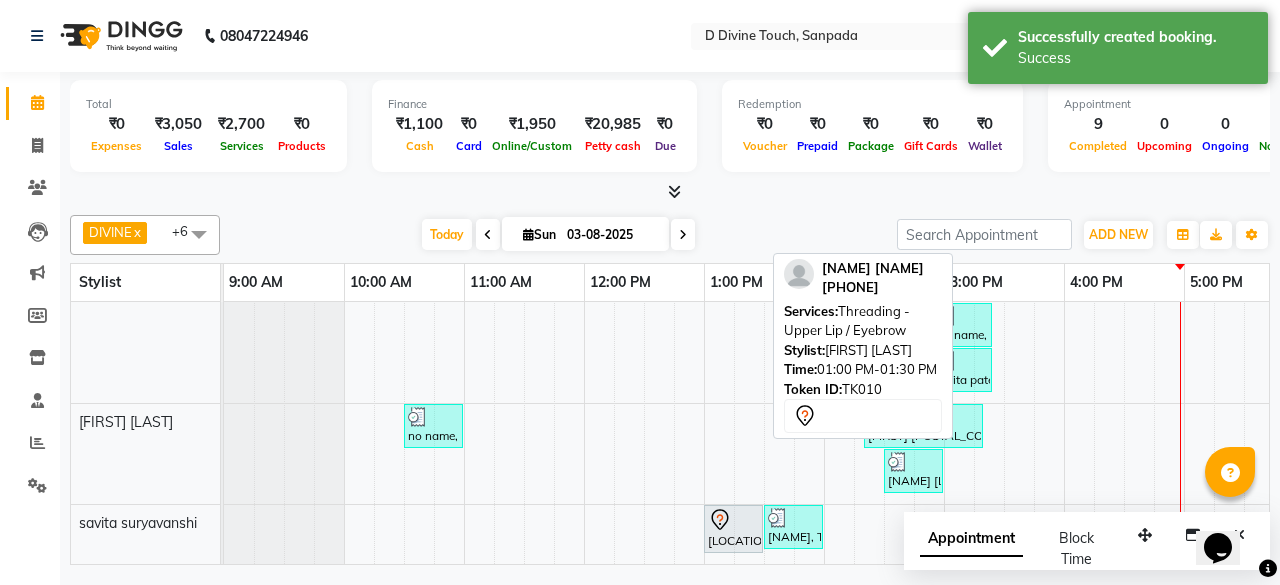 click at bounding box center [733, 520] 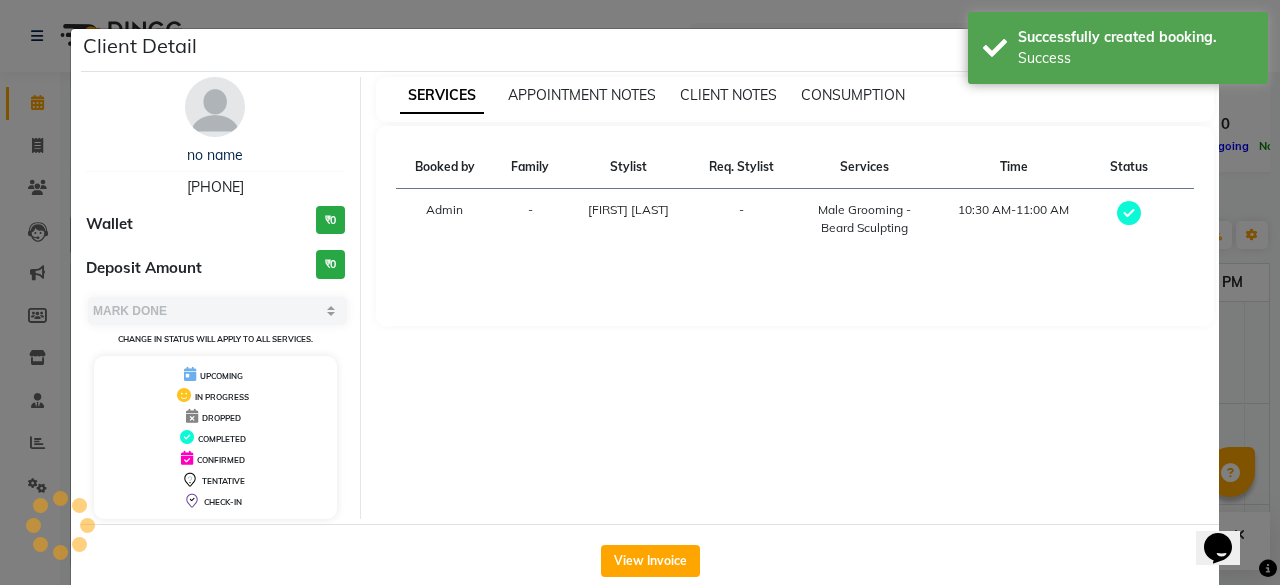 select on "7" 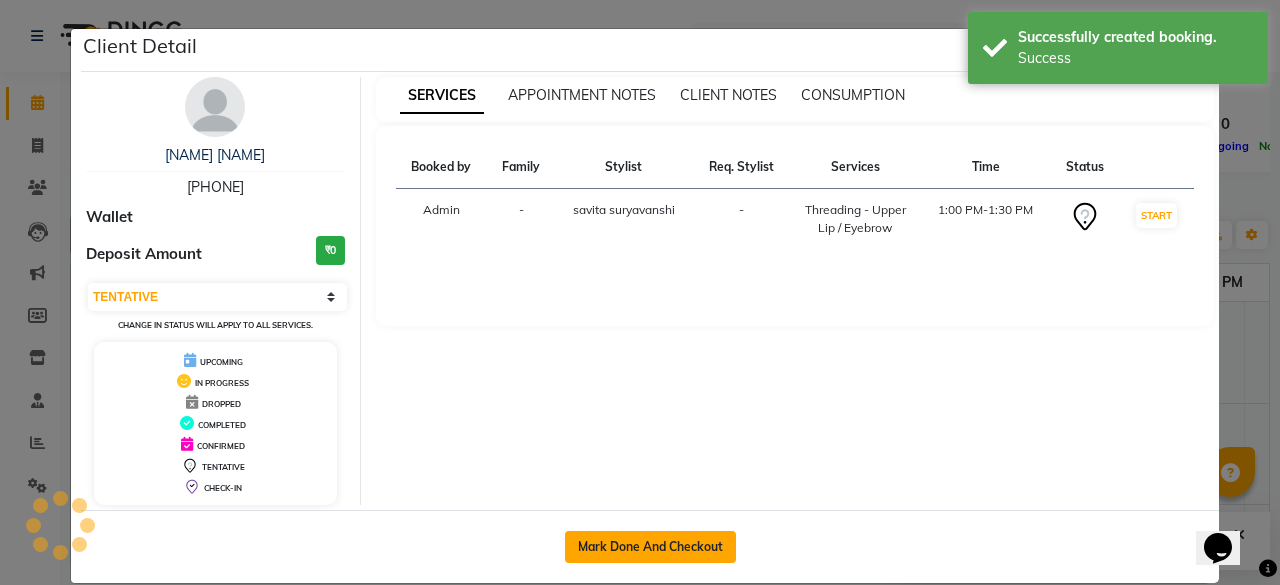 click on "Mark Done And Checkout" 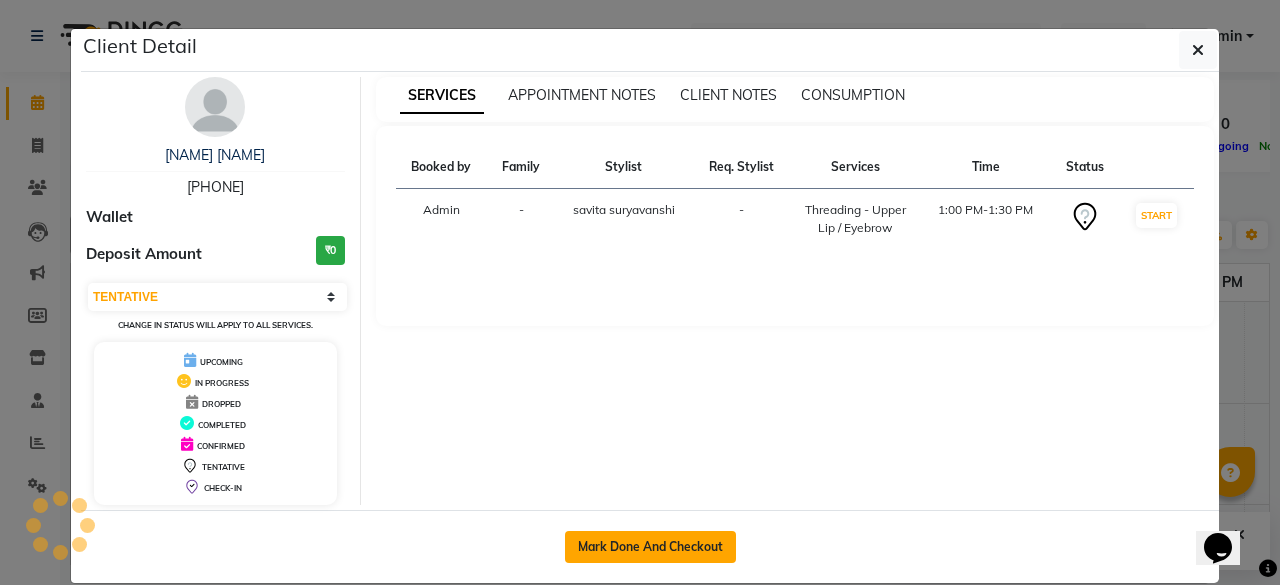 select on "5314" 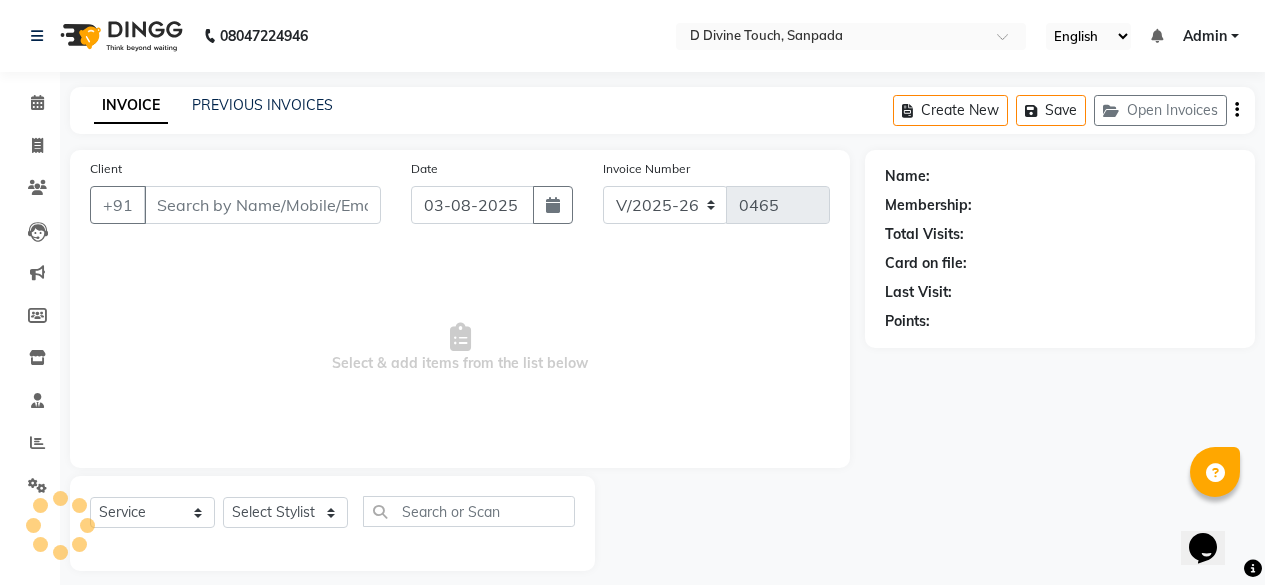 type on "[PHONE]" 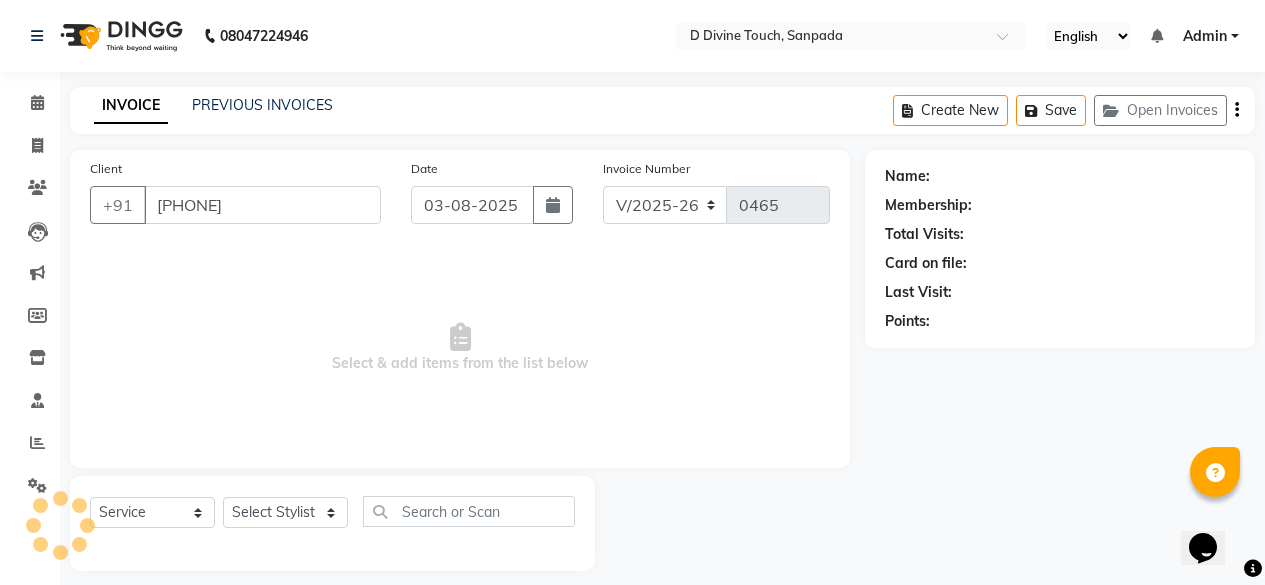 select on "85207" 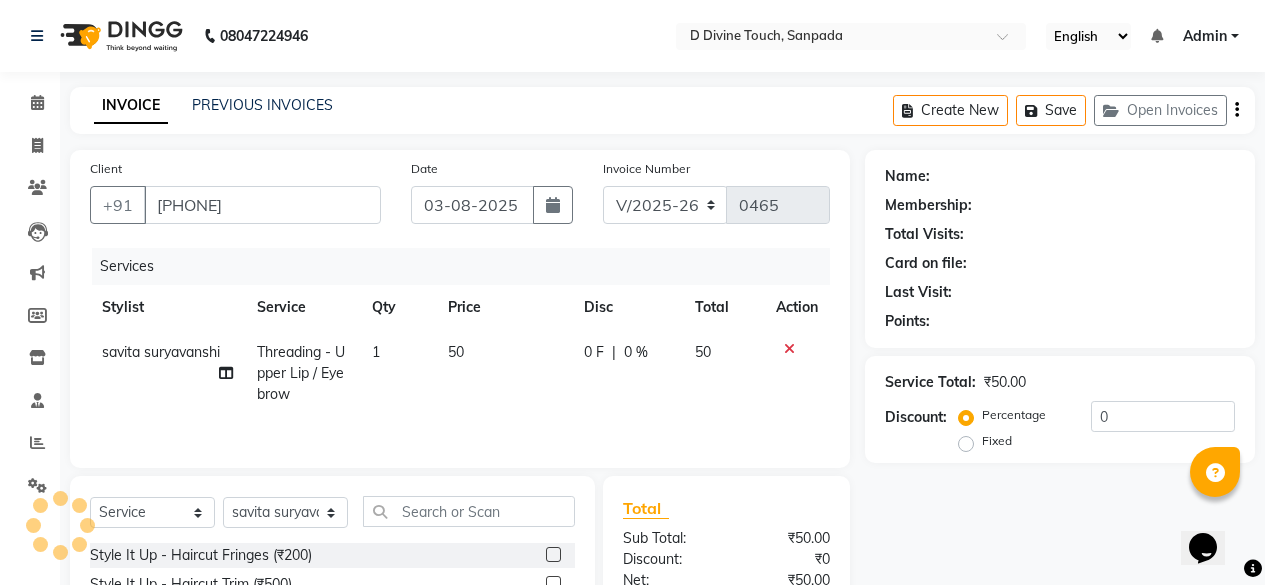 select on "1: Object" 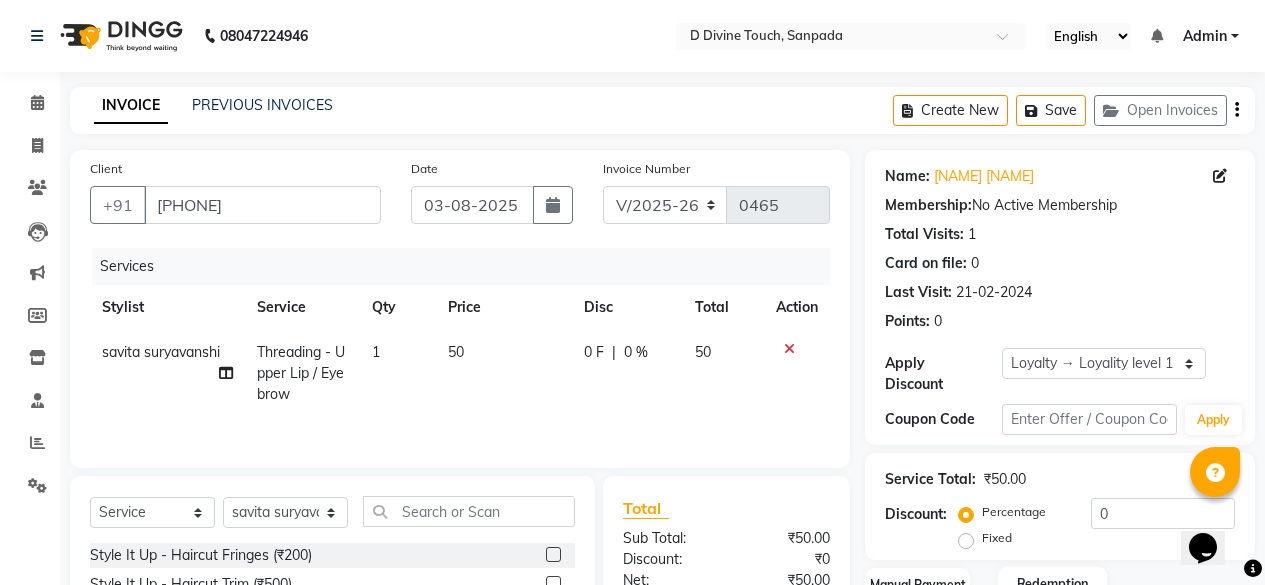 scroll, scrollTop: 216, scrollLeft: 0, axis: vertical 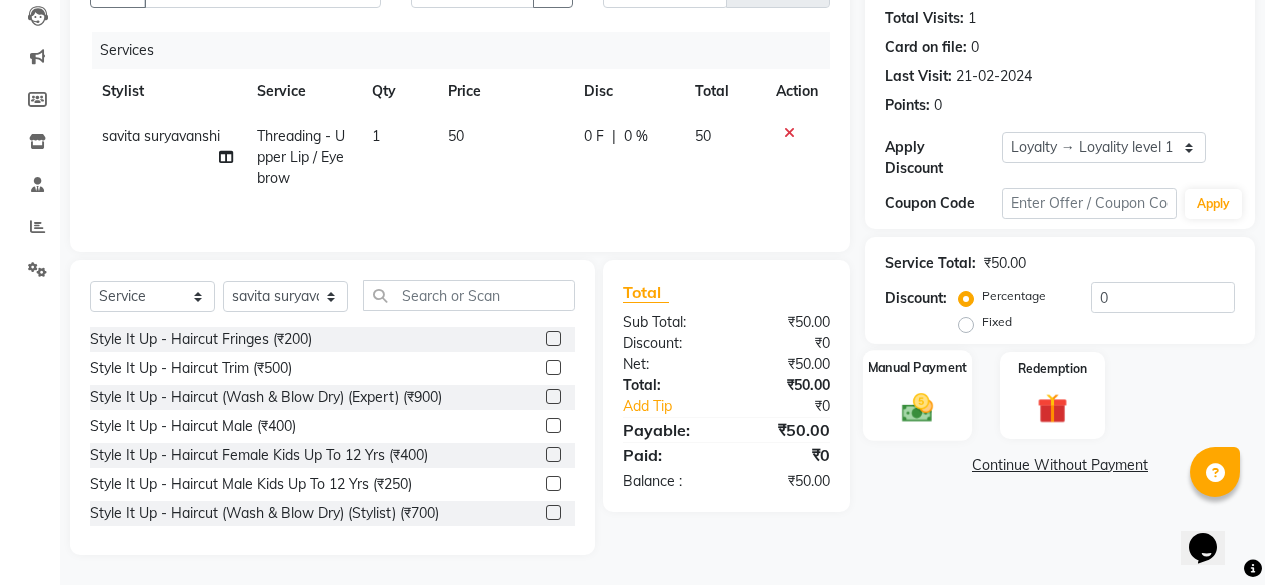 click 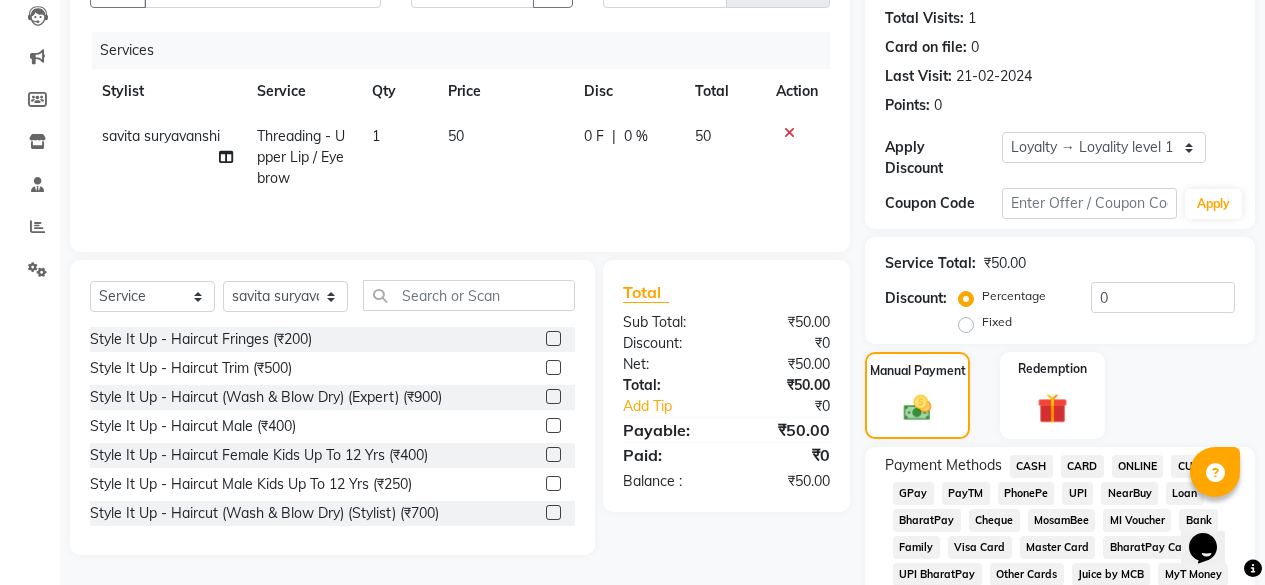 click on "GPay" 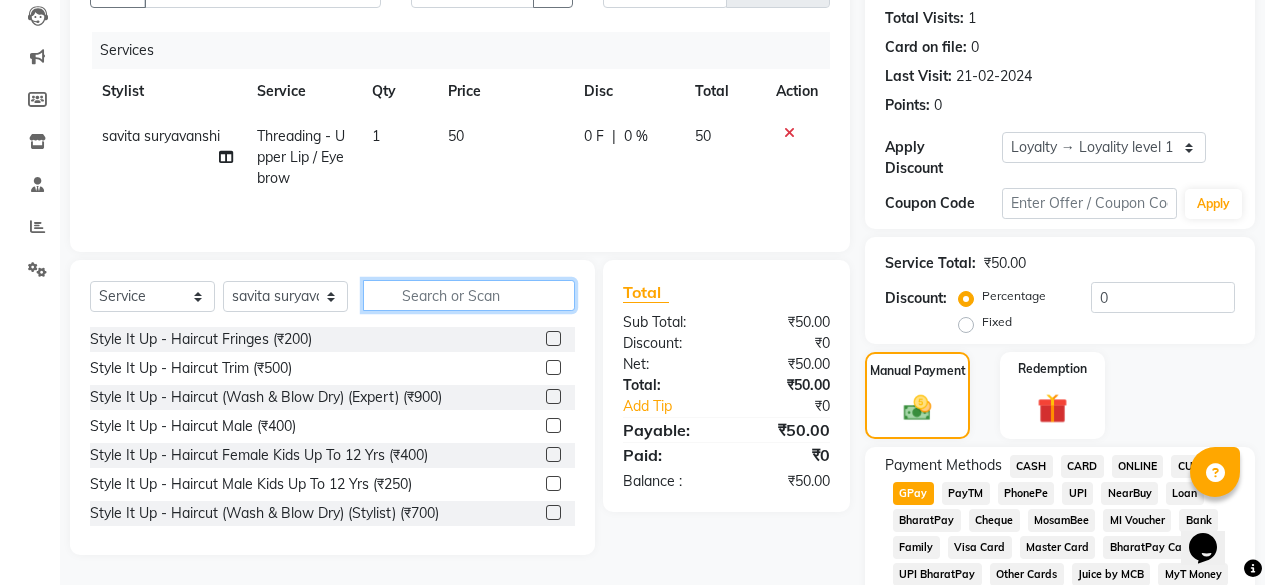 click 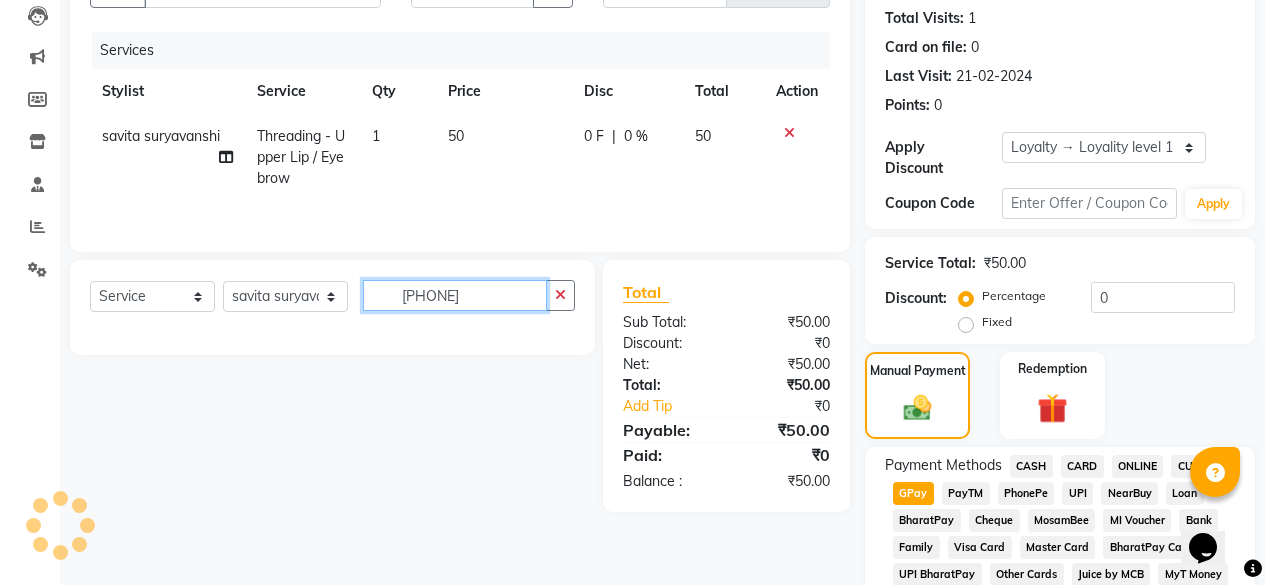 scroll, scrollTop: 0, scrollLeft: 813, axis: horizontal 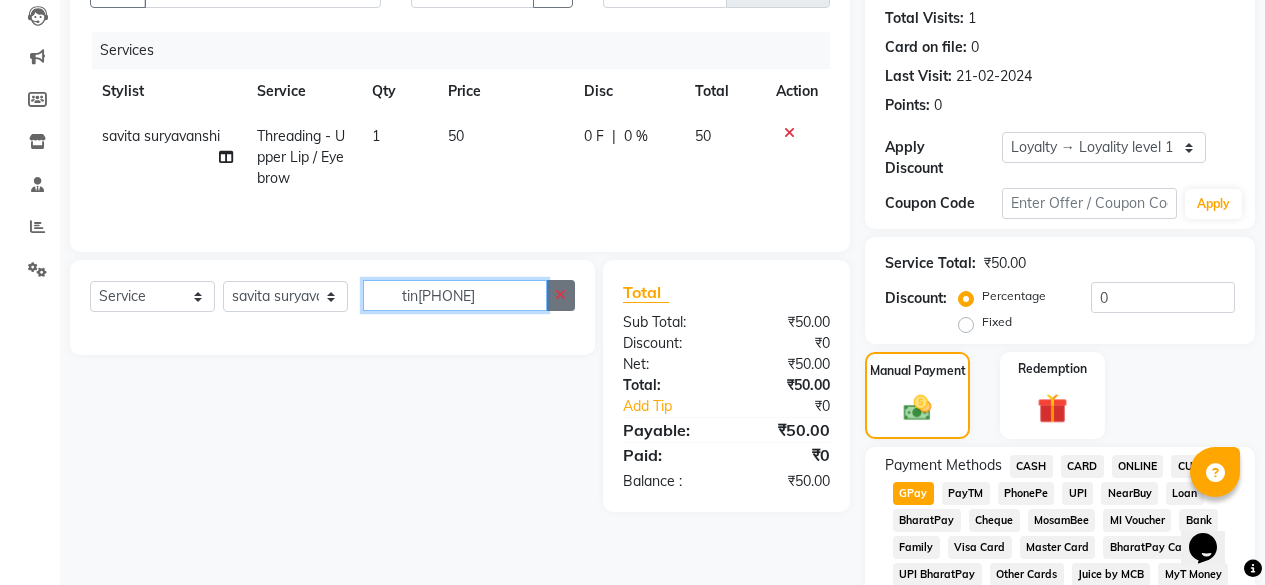 type on "tin[PHONE]" 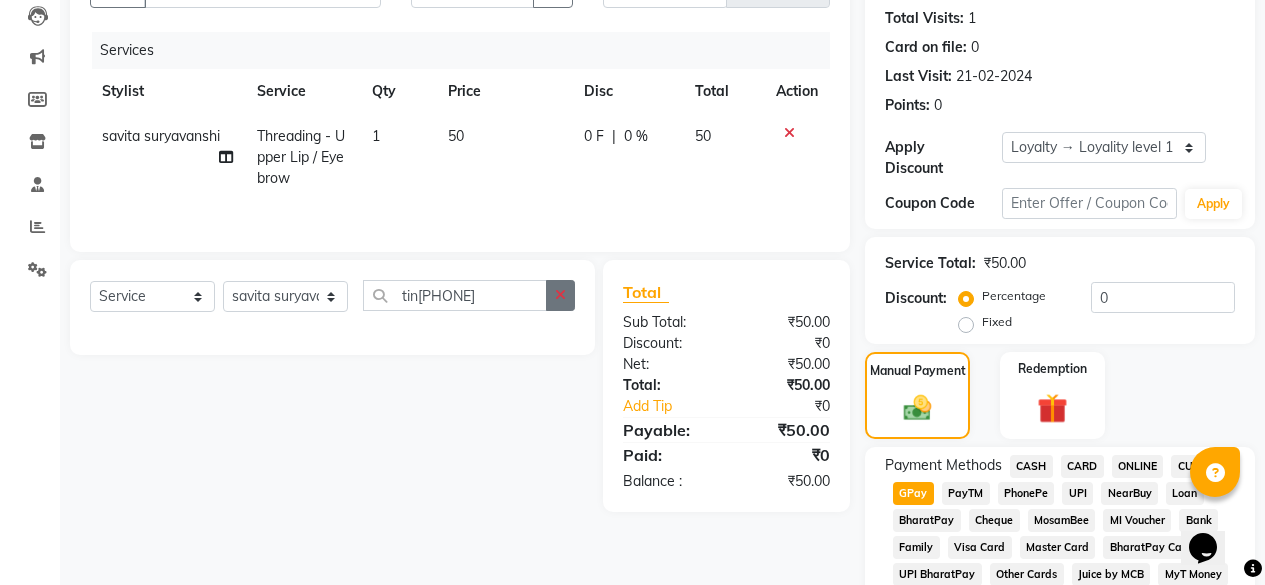 scroll, scrollTop: 0, scrollLeft: 0, axis: both 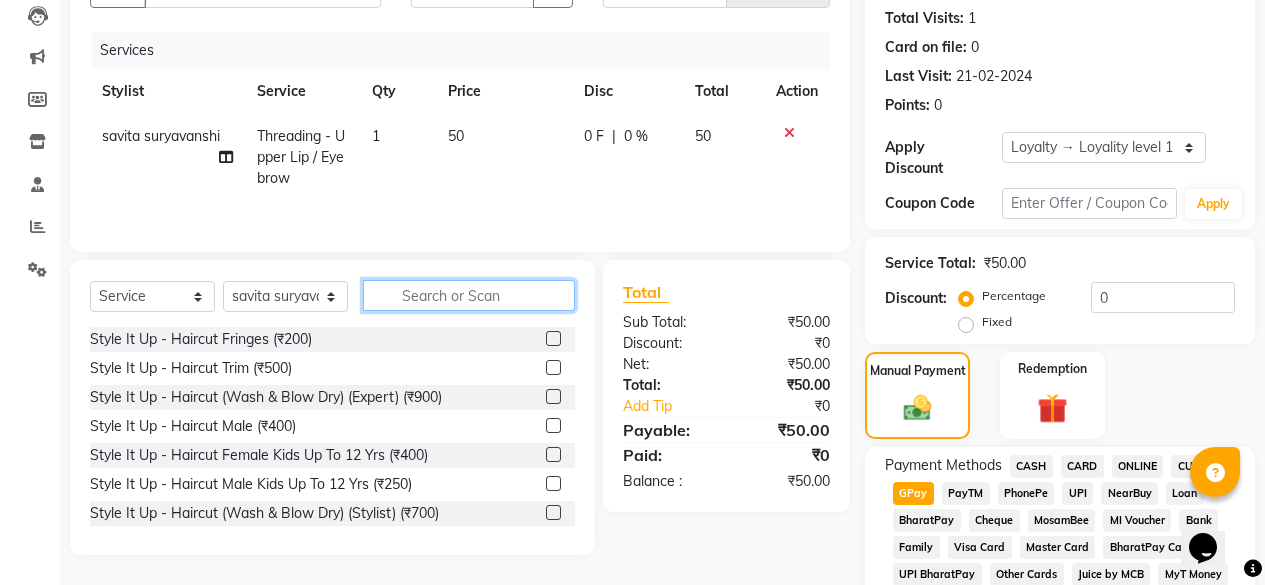 click 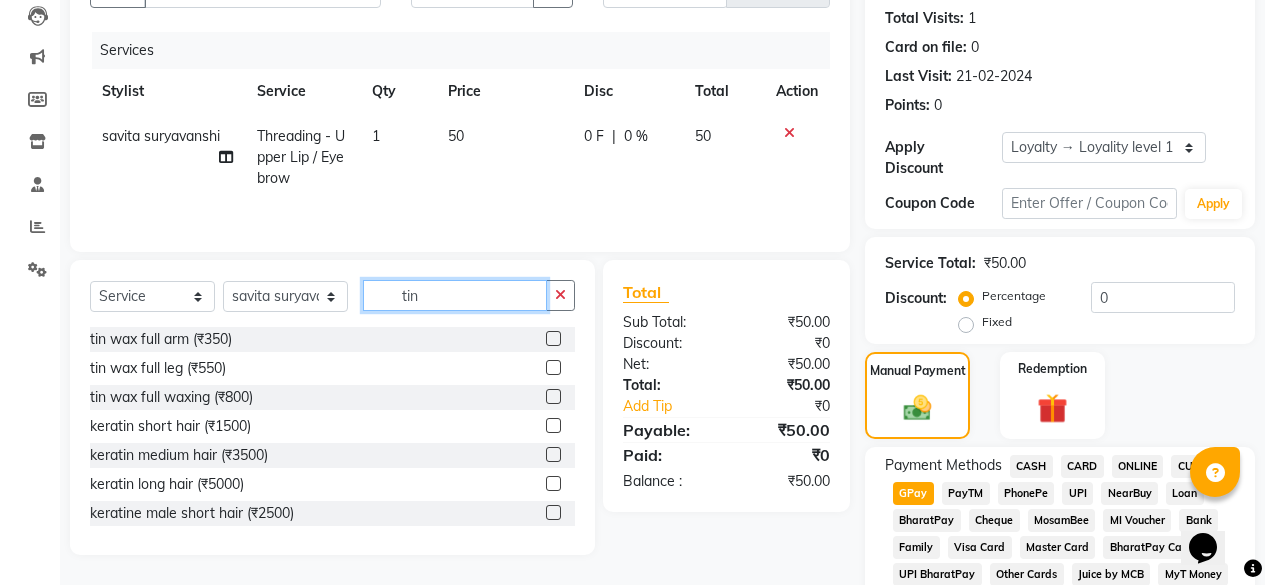 type on "tin" 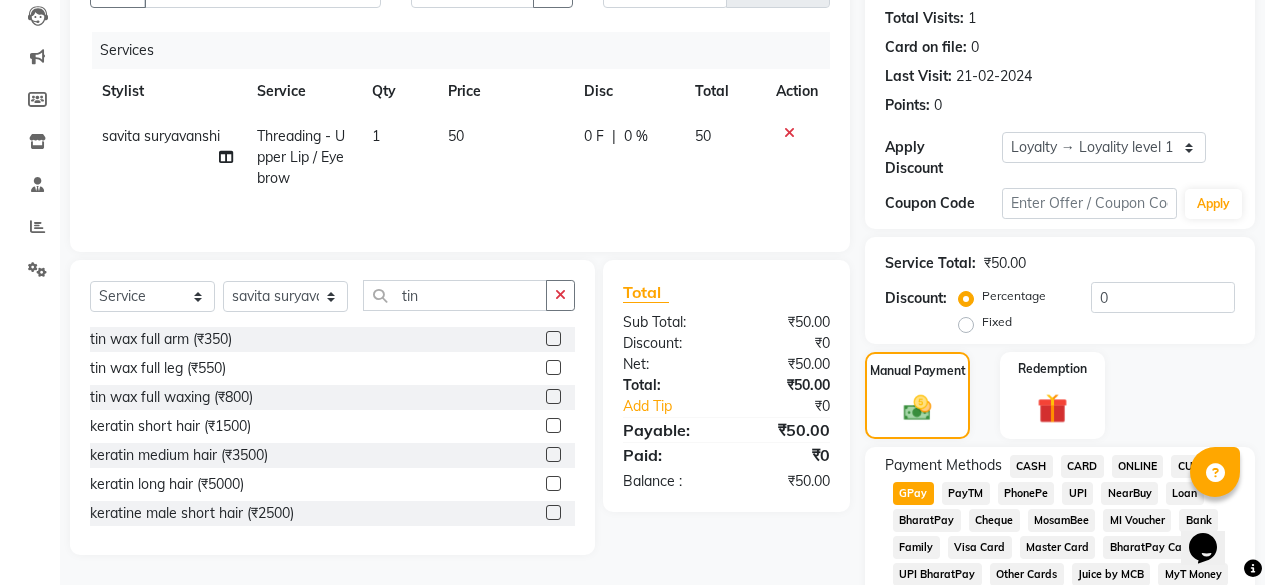 click on "CASH" 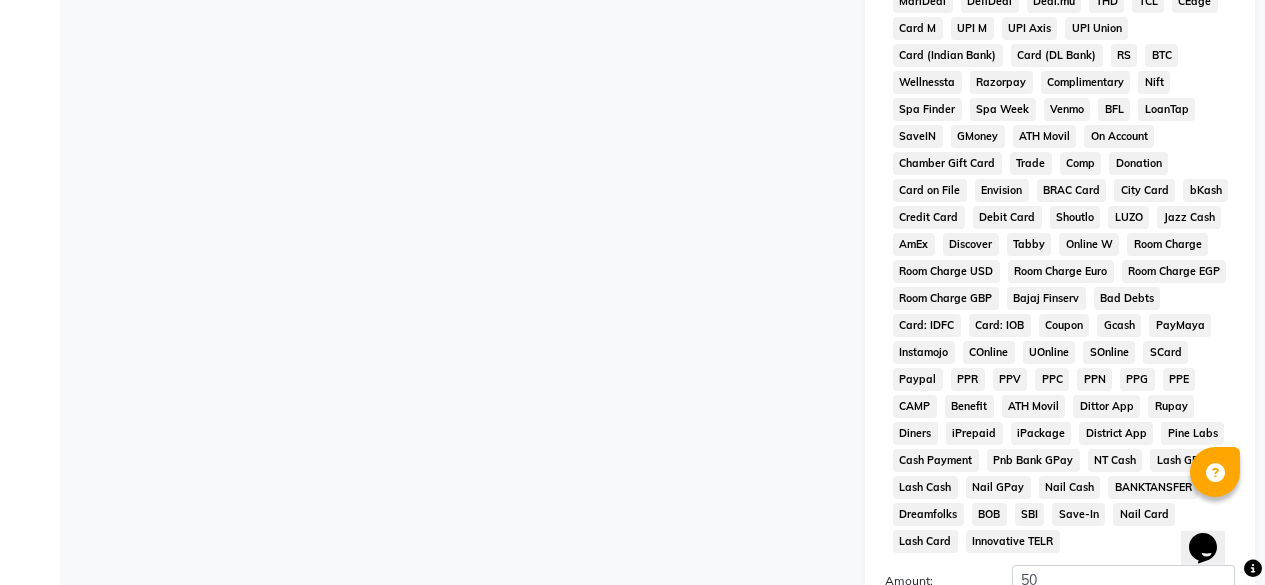 scroll, scrollTop: 1016, scrollLeft: 0, axis: vertical 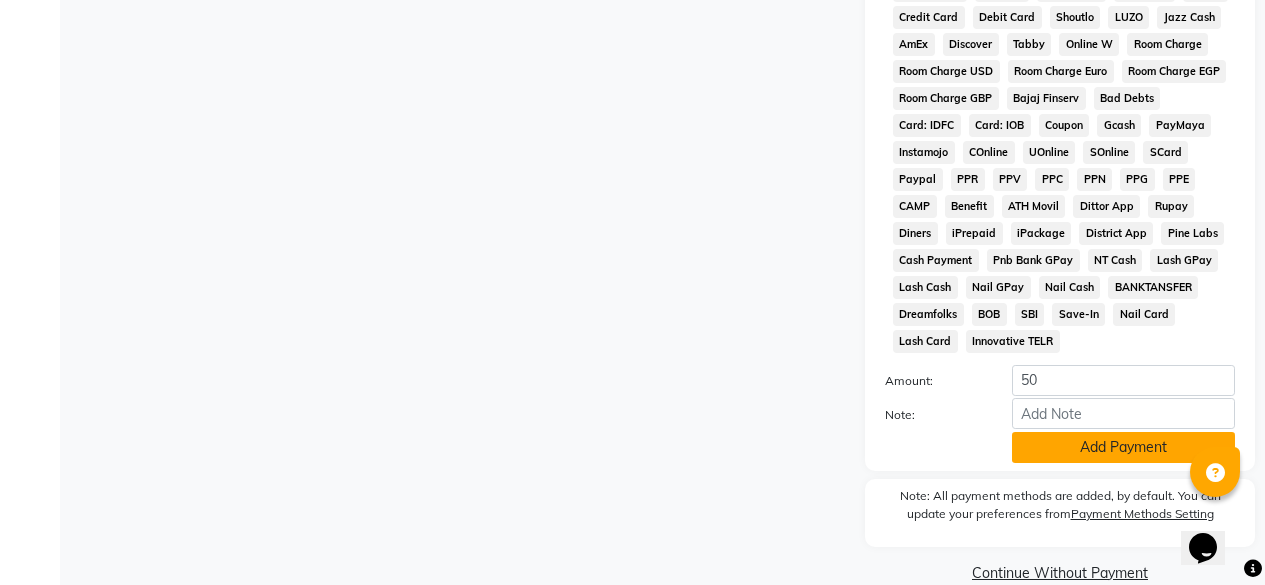 click on "Add Payment" 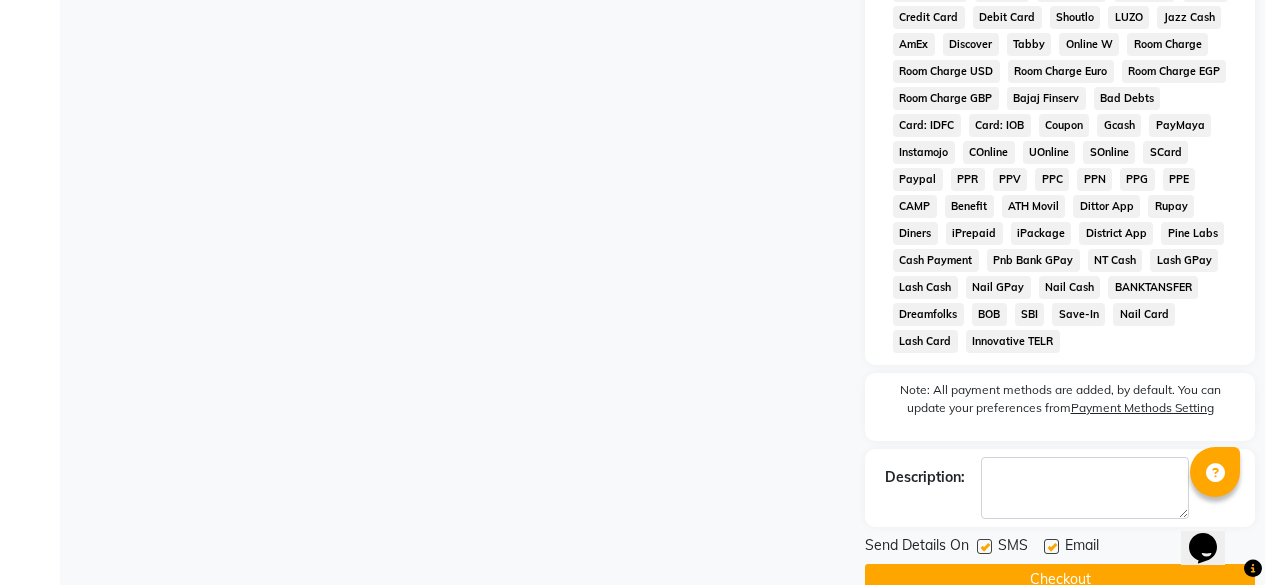 scroll, scrollTop: 1040, scrollLeft: 0, axis: vertical 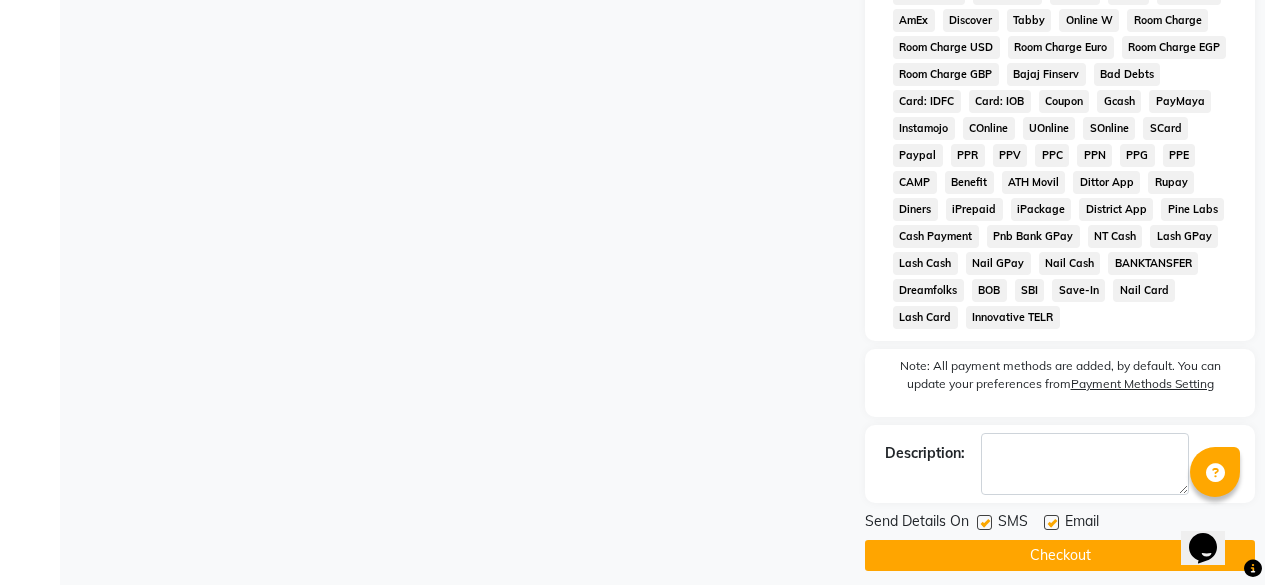 click on "Checkout" 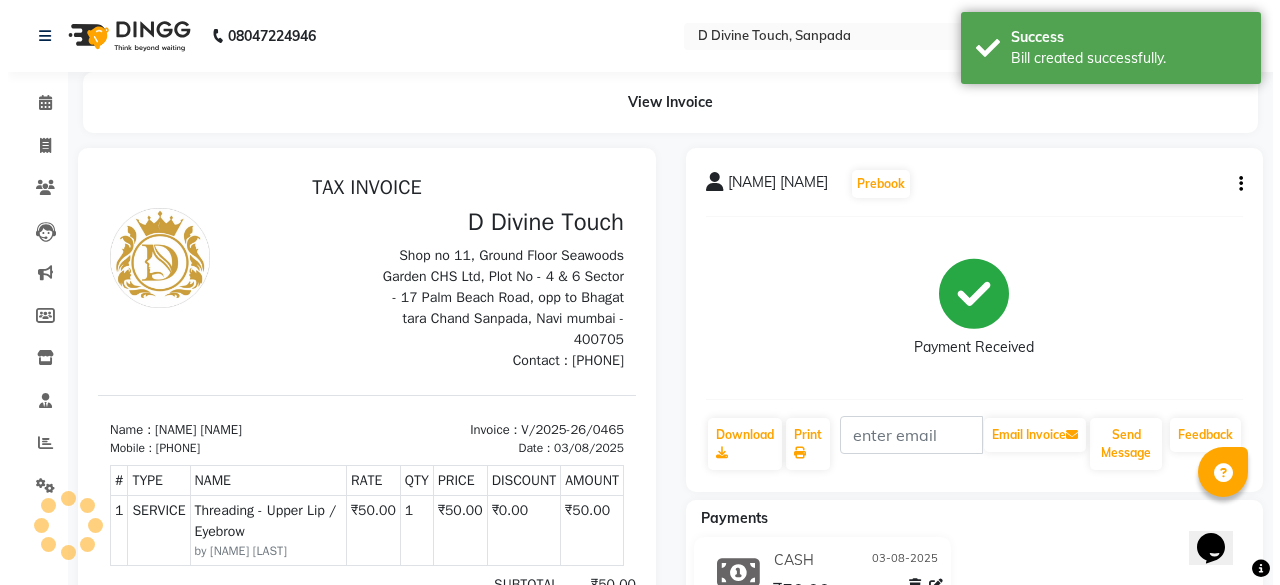 scroll, scrollTop: 0, scrollLeft: 0, axis: both 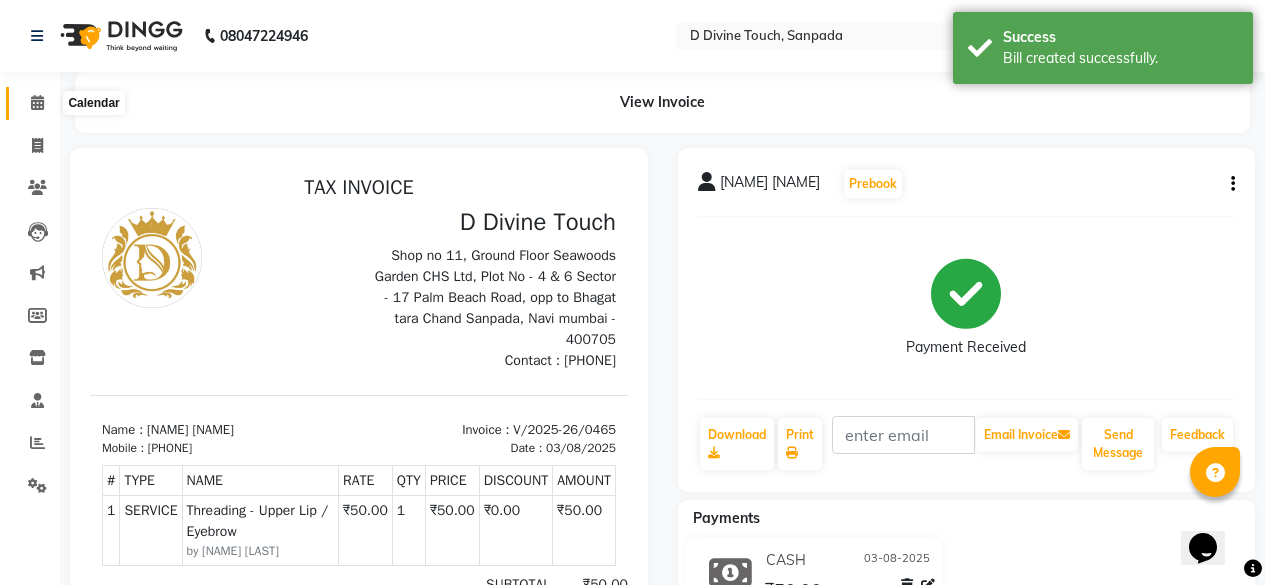click 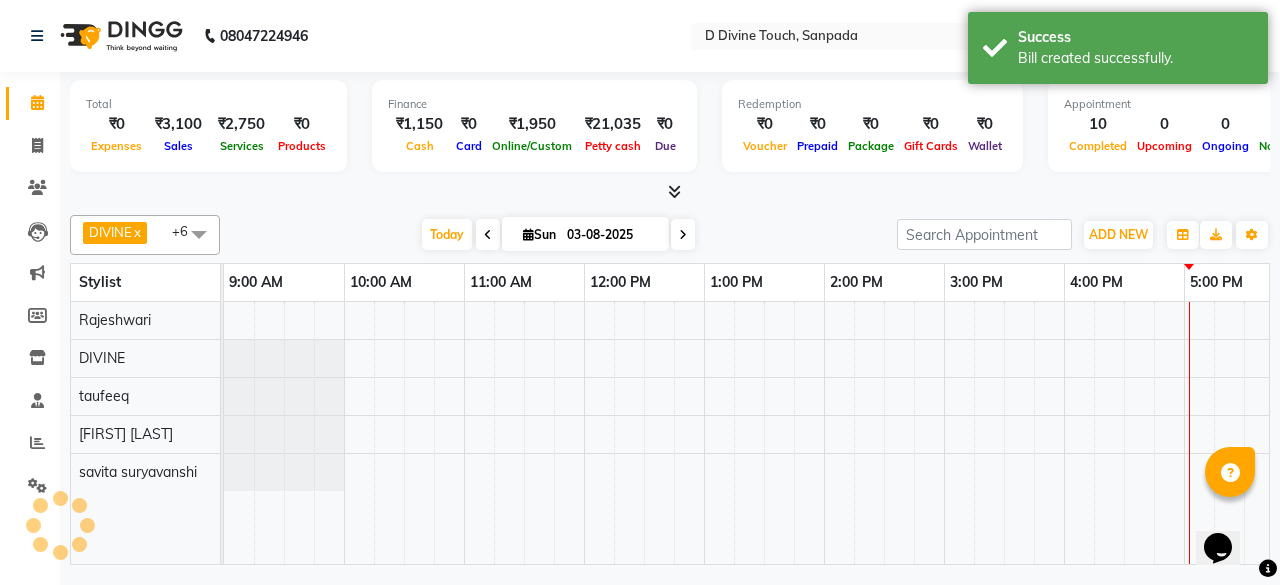 scroll, scrollTop: 0, scrollLeft: 0, axis: both 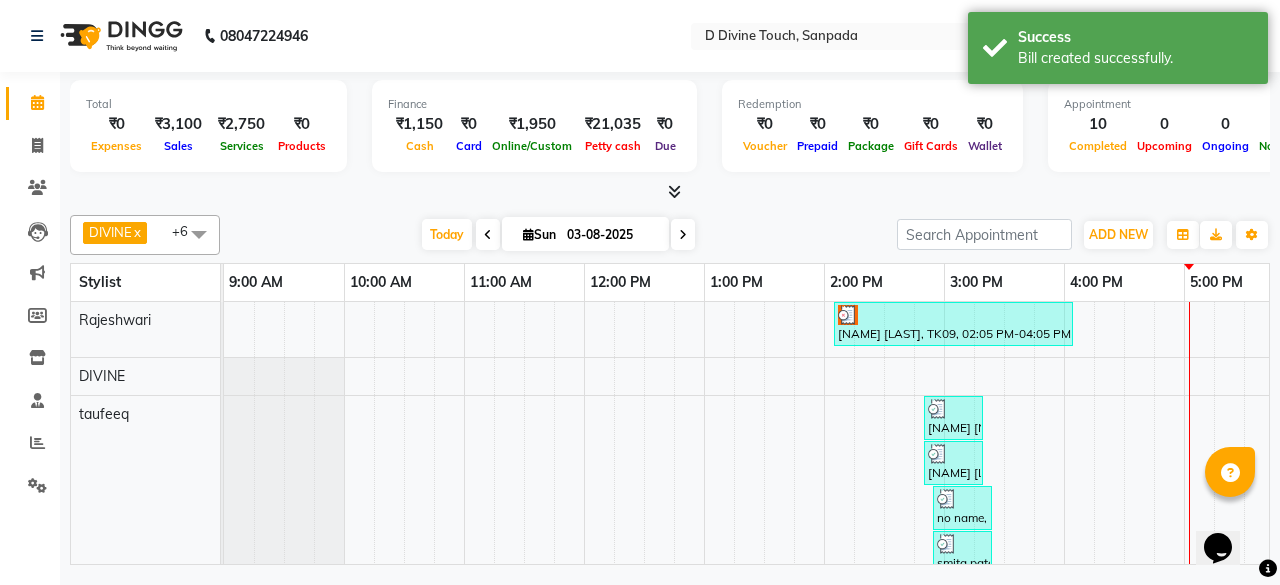 click on "[NAME] [LAST], TK09, 02:05 PM-04:05 PM, Waxing  - Full Arms (₹550),Bead Wax - Underarms (₹350),Threading  - Upper Lip / Eyebrow (₹50),Threading  - Side Lock/Forehead (₹70)     [NAME] [NAME], TK05, 02:50 PM-03:20 PM, jr stylist haircut (₹250)     [NAME] [LAST], TK04, 02:50 PM-03:20 PM, male haircut (₹250)     no name, TK07, 02:55 PM-03:25 PM, Style It Up - Haircut Female Kids Up To 12 Yrs (₹400)     [FIRST] [LAST], TK06, 02:55 PM-03:25 PM, Regular Hair Wash With Blow Dry - Short (₹500)     no name, TK02, 10:30 AM-11:00 AM, Male Grooming - Beard Sculpting     [NAME], TK03, 02:20 PM-03:20 PM, Style It Up - Haircut Trim (₹500),male haircut (₹250)     [NAME] [LAST], TK01, 02:30 PM-03:00 PM, jr stylist haircut     [NAME], TK08, 01:30 PM-02:00 PM, Threading  - Upper Lip / Eyebrow" at bounding box center [747, 433] 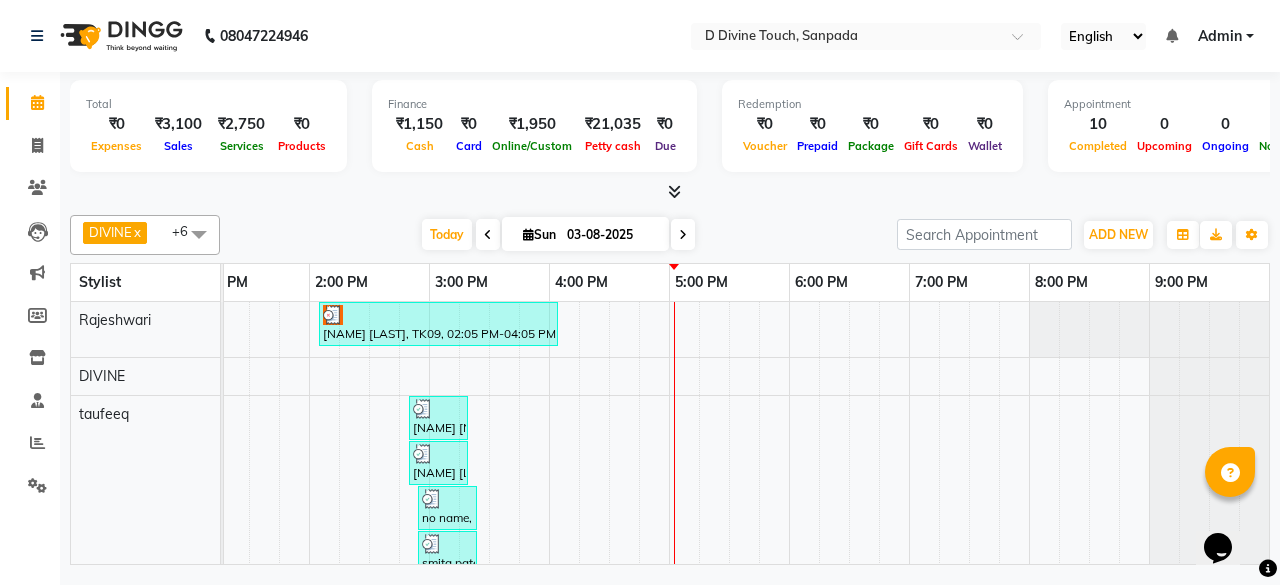 scroll, scrollTop: 0, scrollLeft: 490, axis: horizontal 